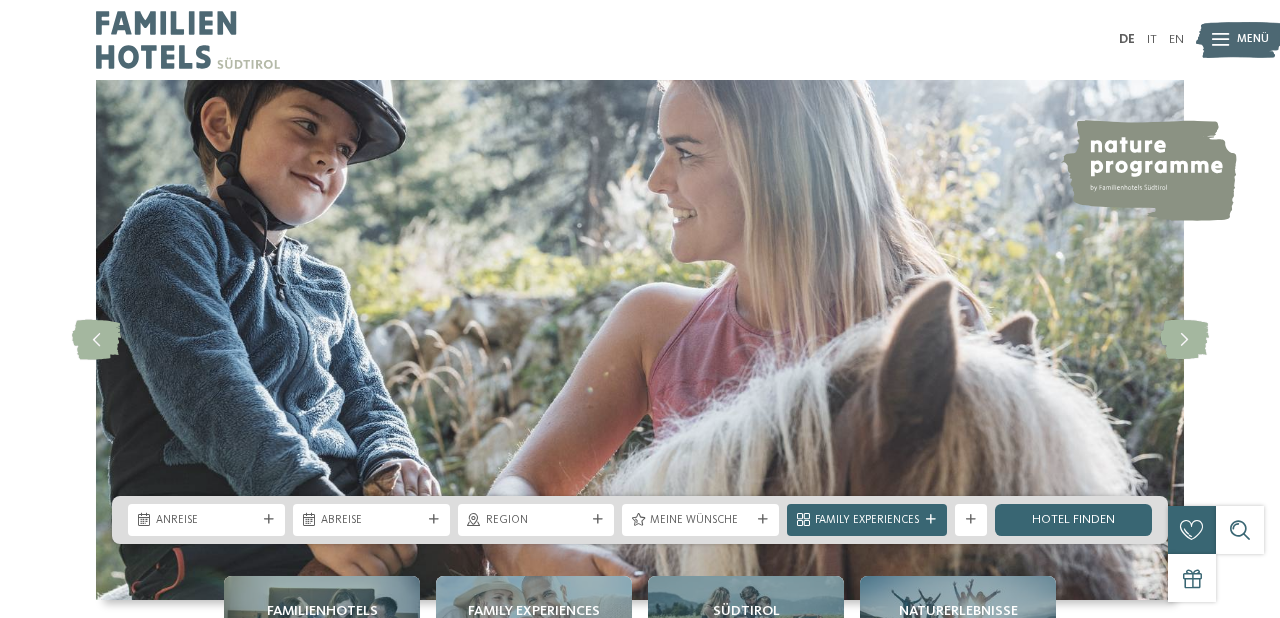scroll, scrollTop: 0, scrollLeft: 0, axis: both 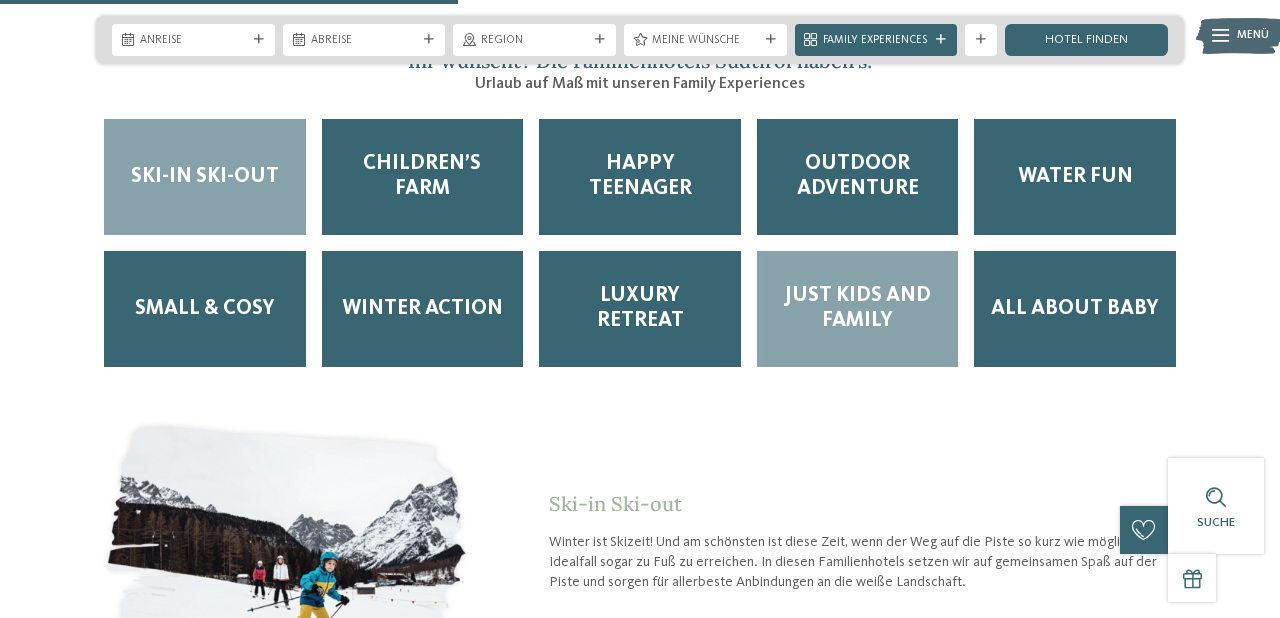 click on "Just Kids and Family" at bounding box center (858, 309) 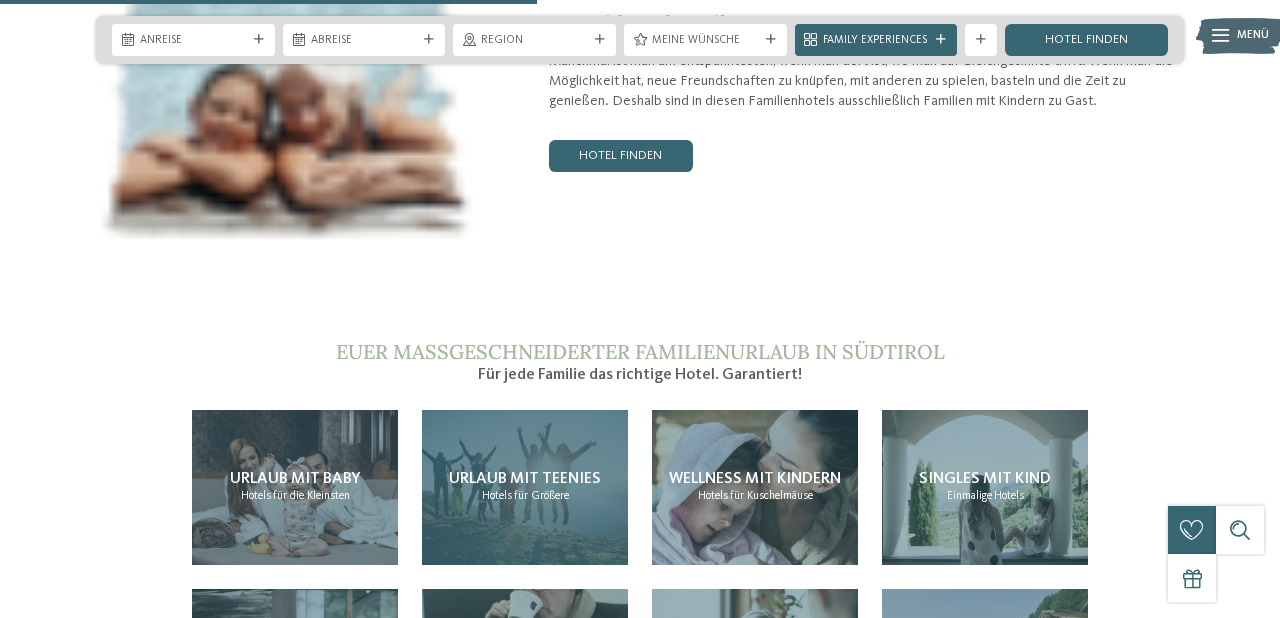 scroll, scrollTop: 3095, scrollLeft: 0, axis: vertical 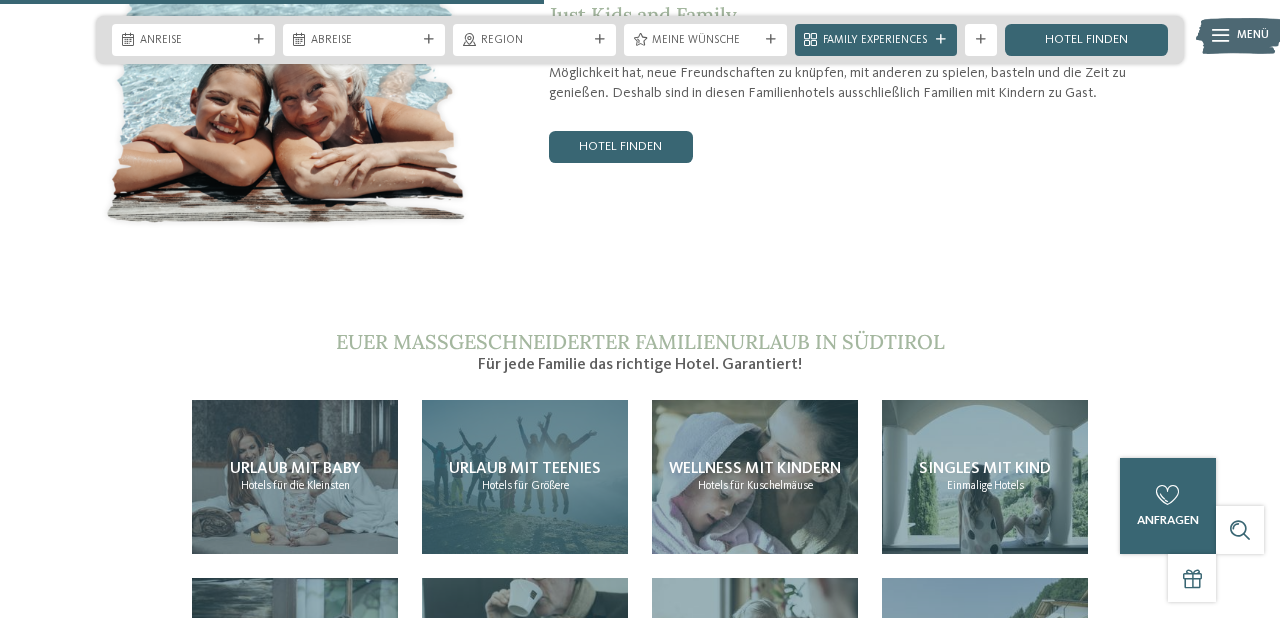 click on "für Größere" at bounding box center [541, 486] 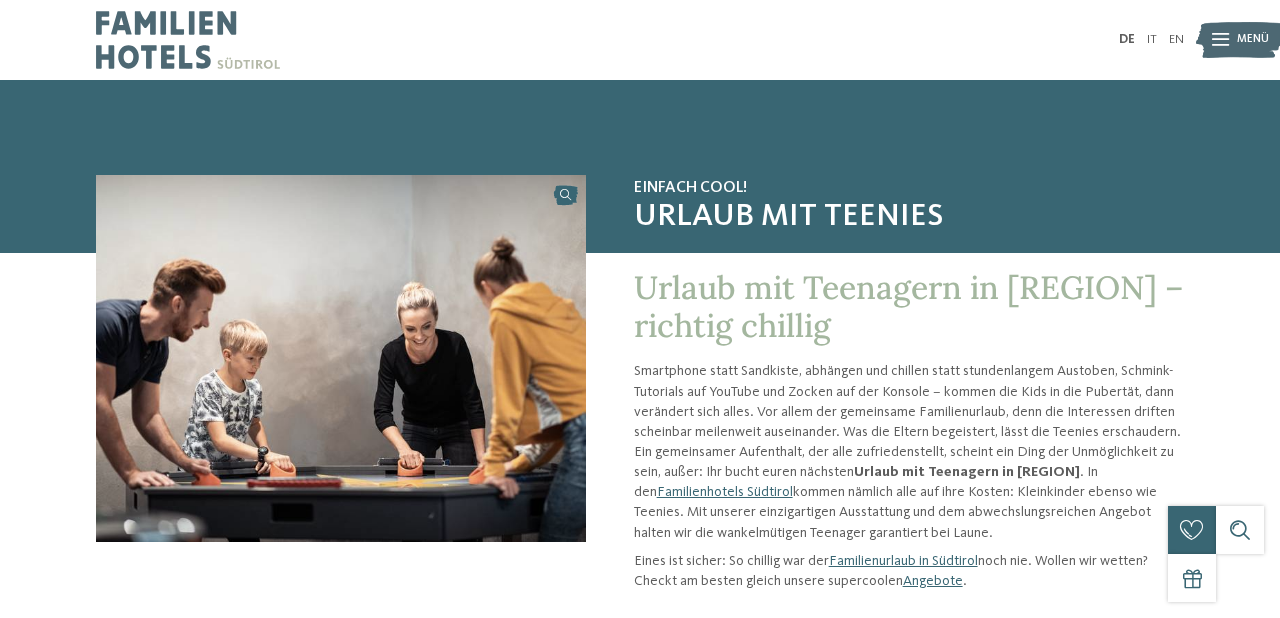 scroll, scrollTop: 0, scrollLeft: 0, axis: both 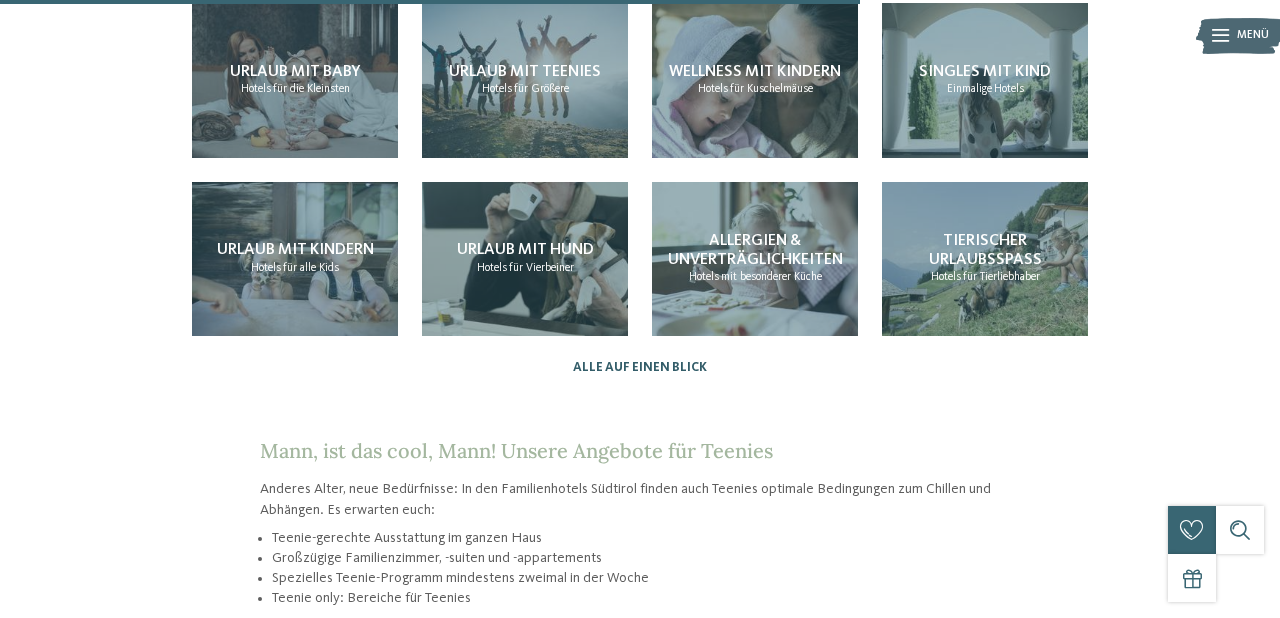 click on "Alle auf einen Blick" at bounding box center [640, 367] 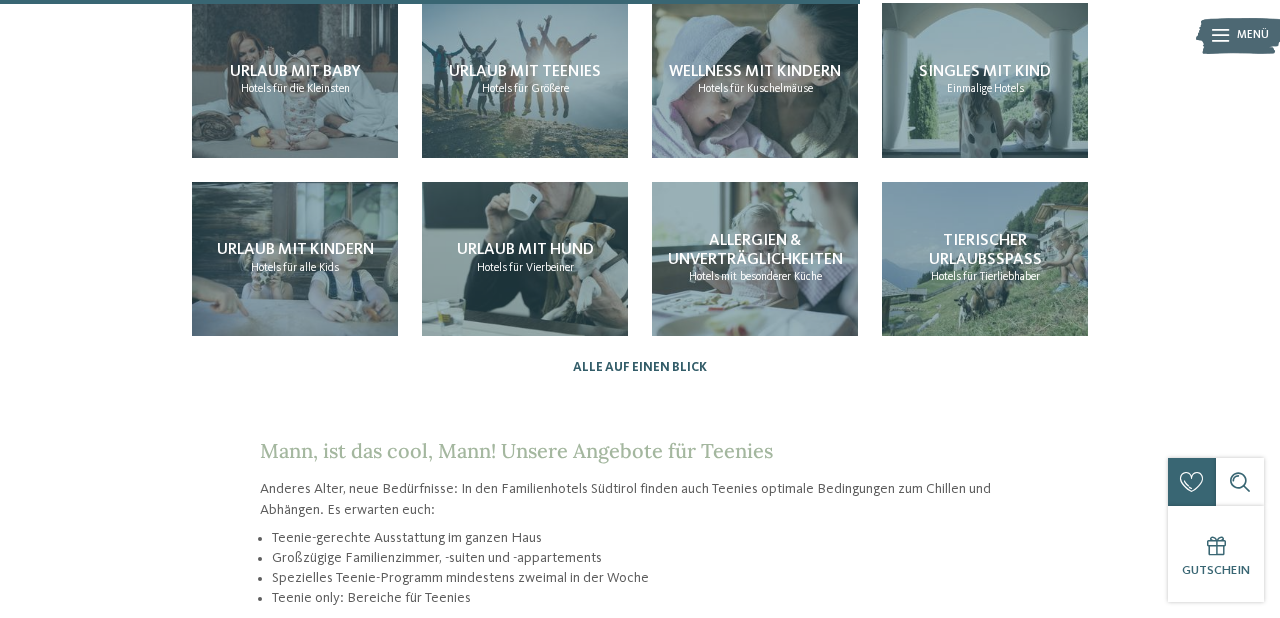 click on "Alle auf einen Blick" at bounding box center [640, 367] 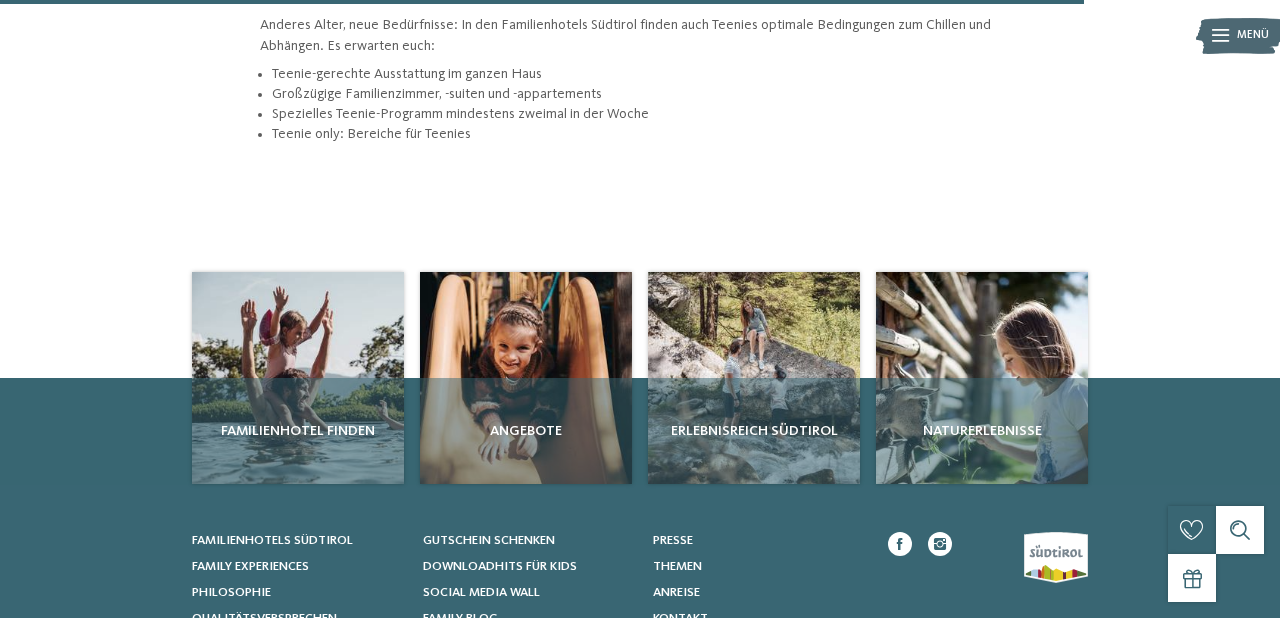 scroll, scrollTop: 2238, scrollLeft: 0, axis: vertical 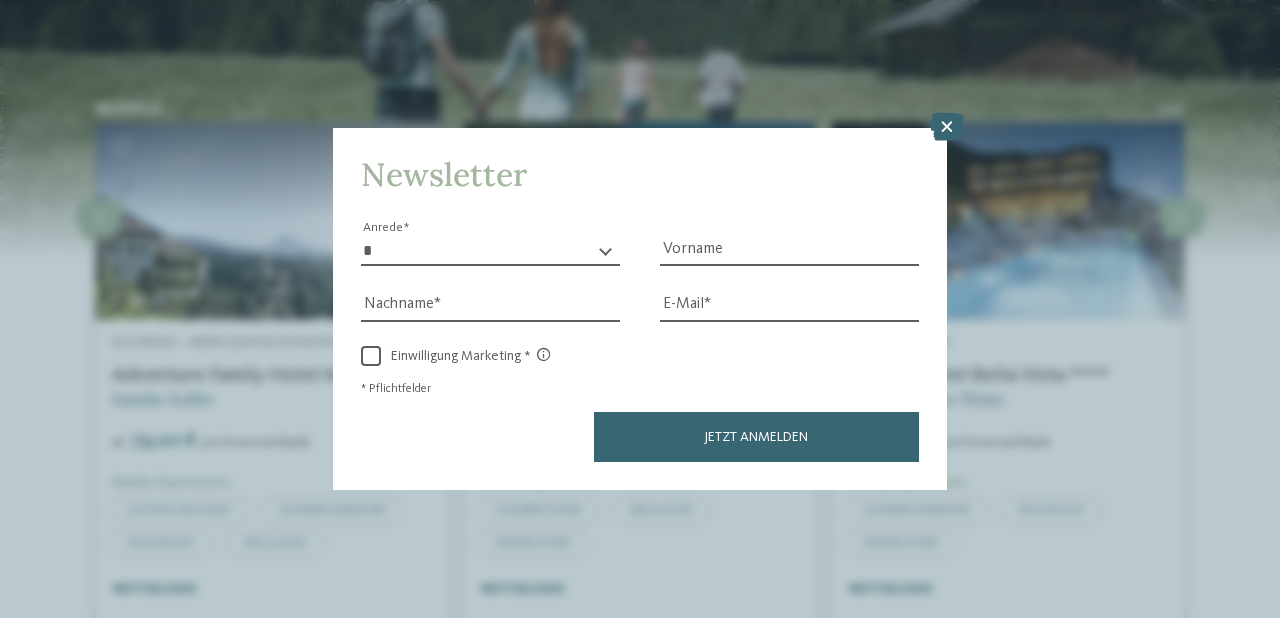 click on "DE
IT
EN
4" at bounding box center [640, 1] 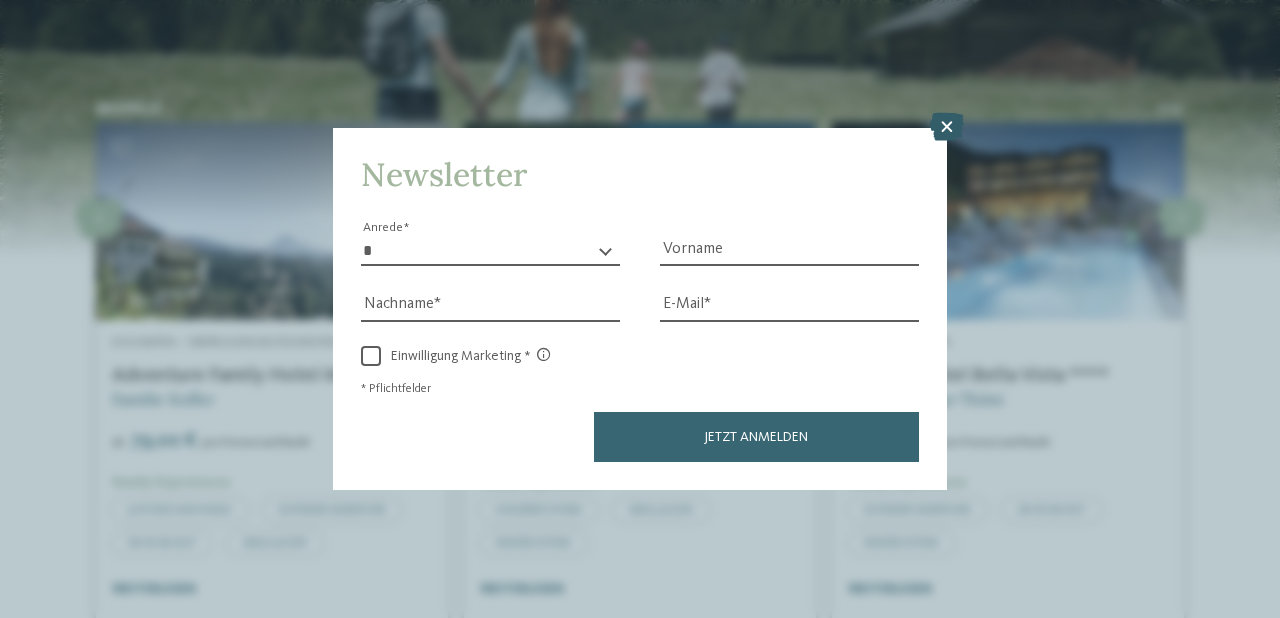 click at bounding box center [947, 127] 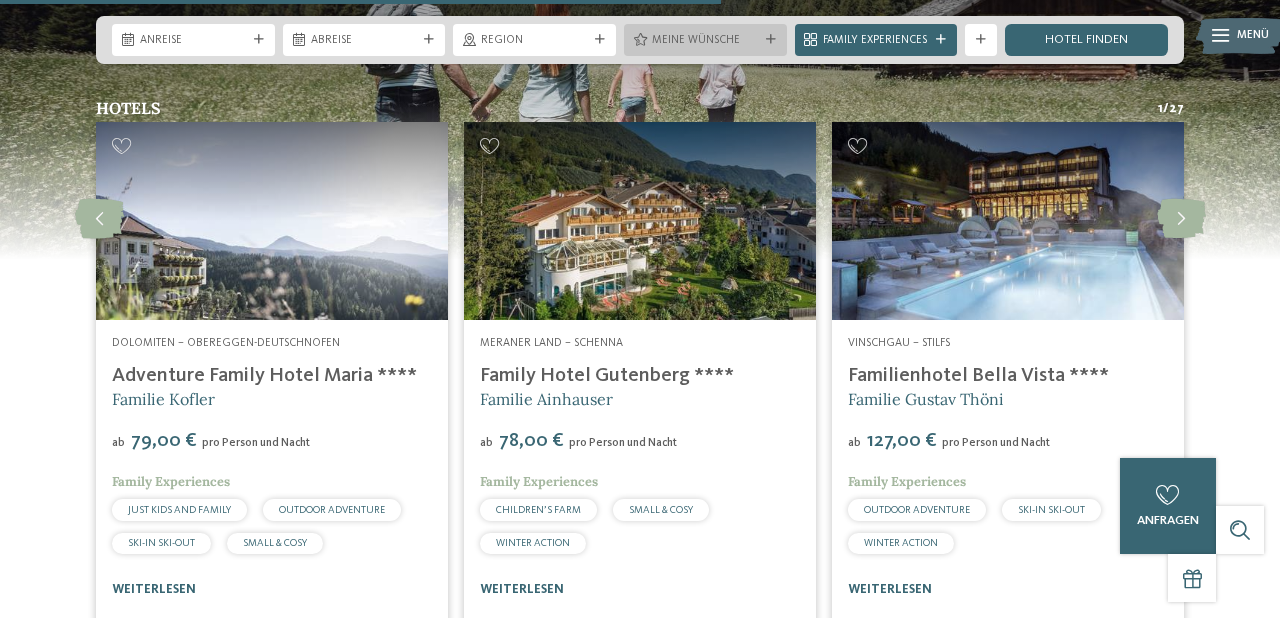 click at bounding box center [771, 40] 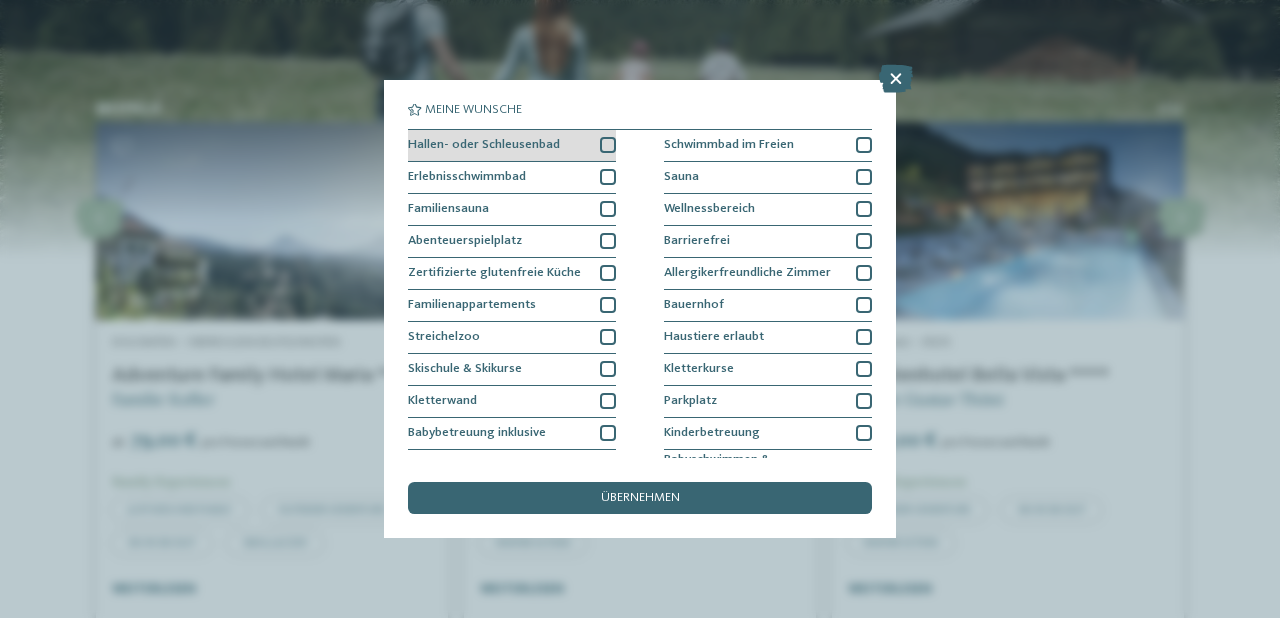 click at bounding box center [608, 145] 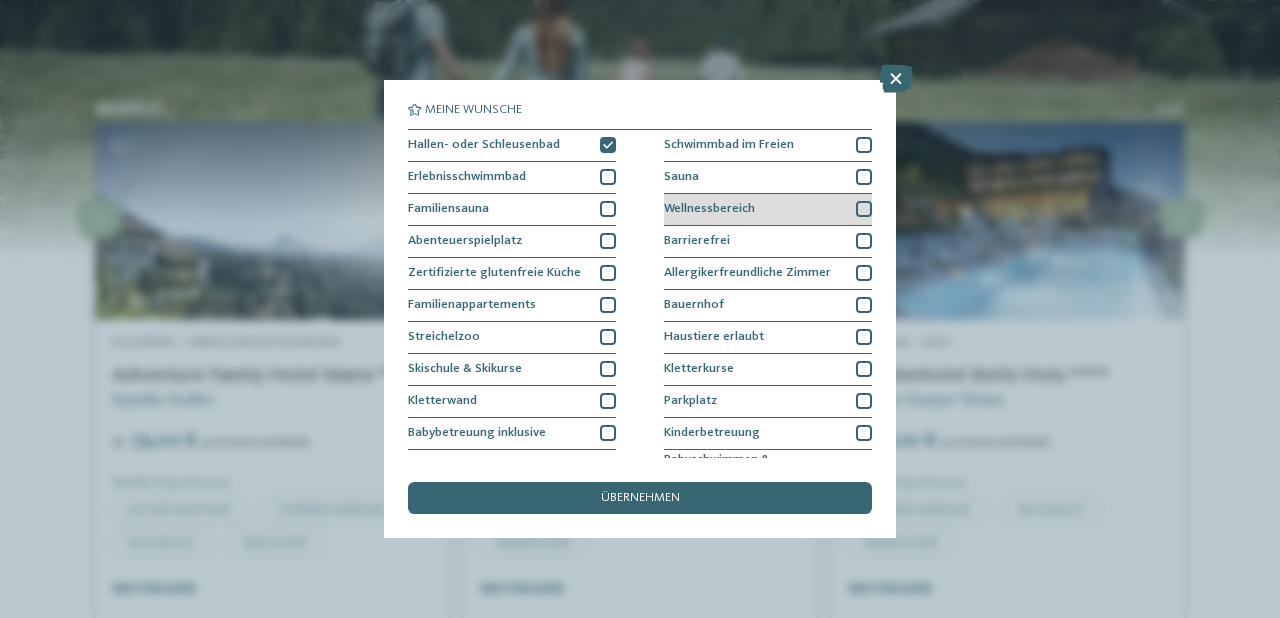 click at bounding box center [864, 209] 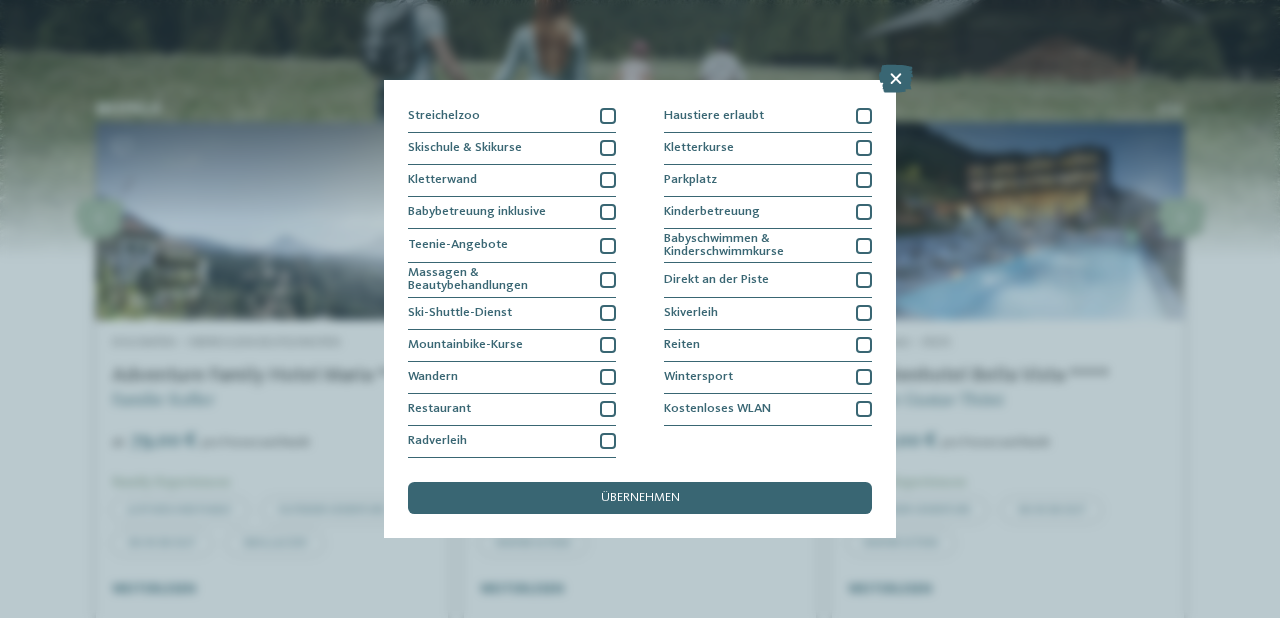 scroll, scrollTop: 213, scrollLeft: 0, axis: vertical 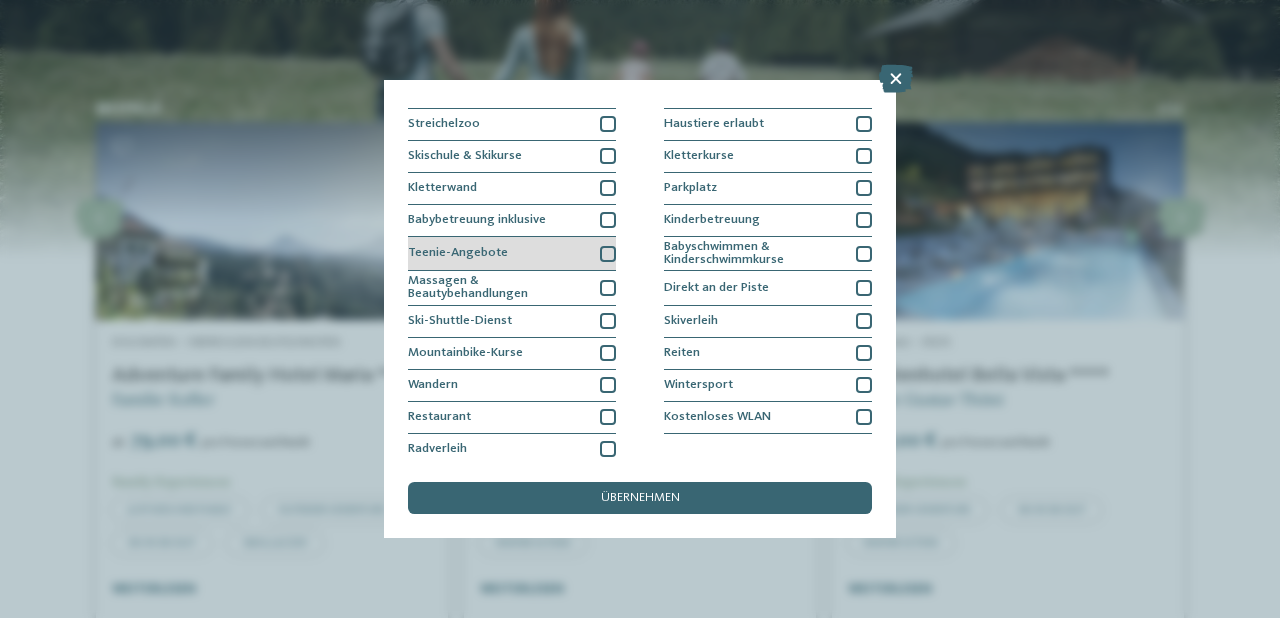 click at bounding box center (608, 254) 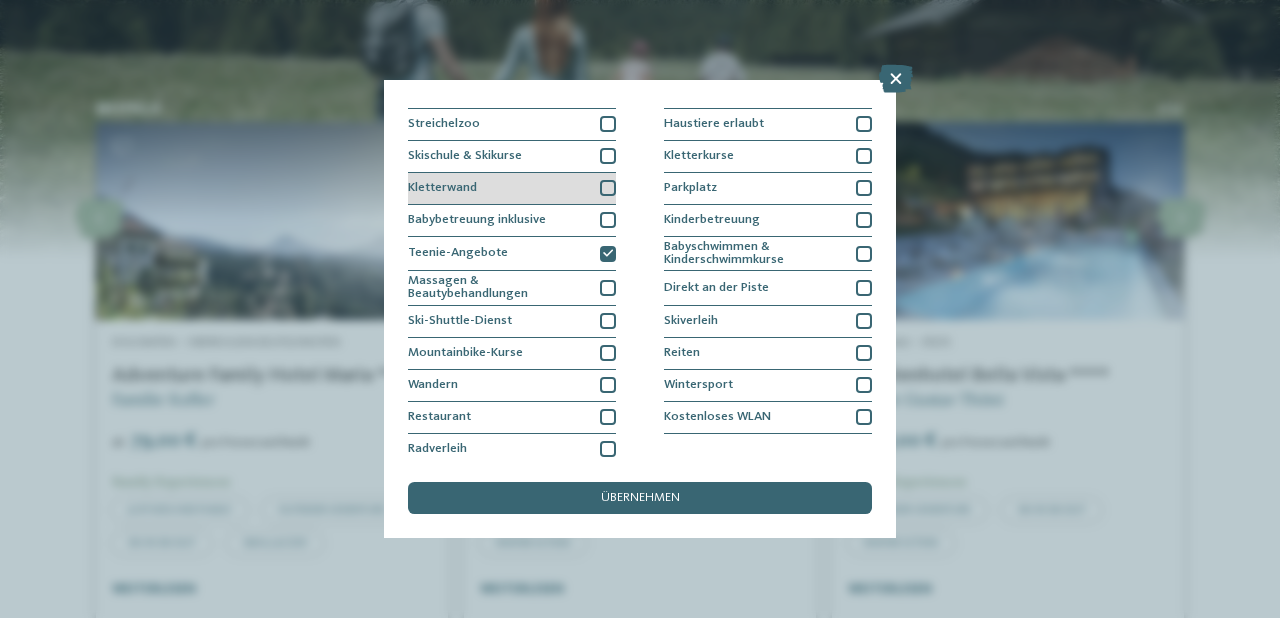 click at bounding box center (608, 188) 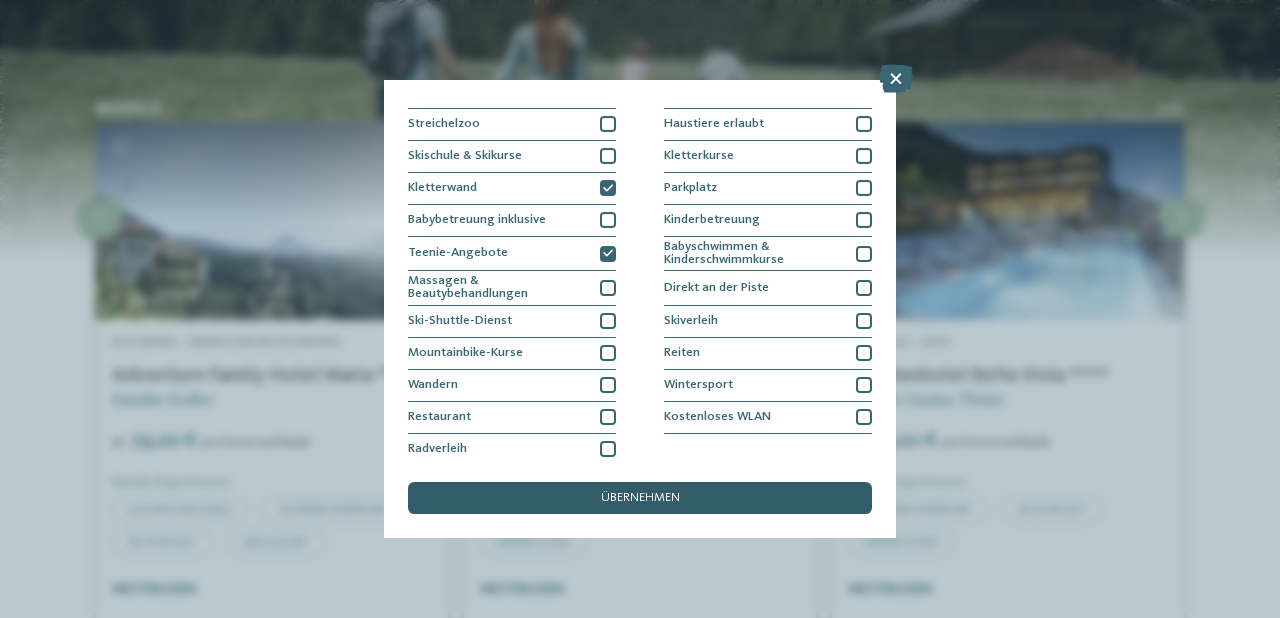 click on "übernehmen" at bounding box center (640, 498) 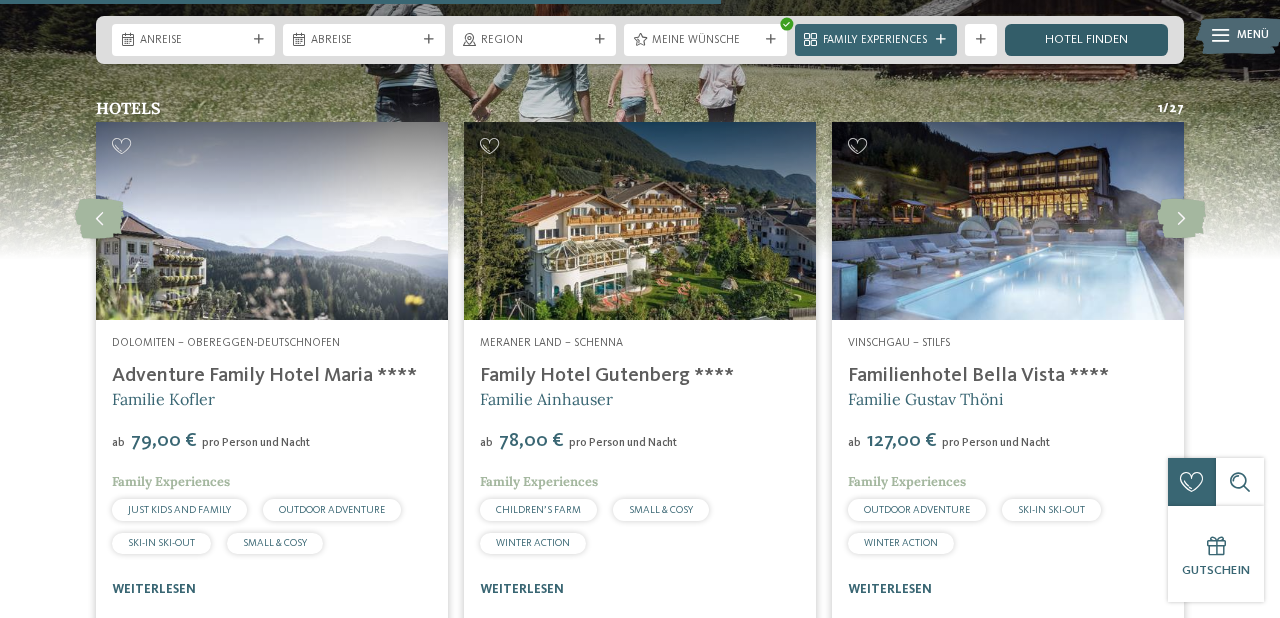 click on "Hotel finden" at bounding box center [1086, 40] 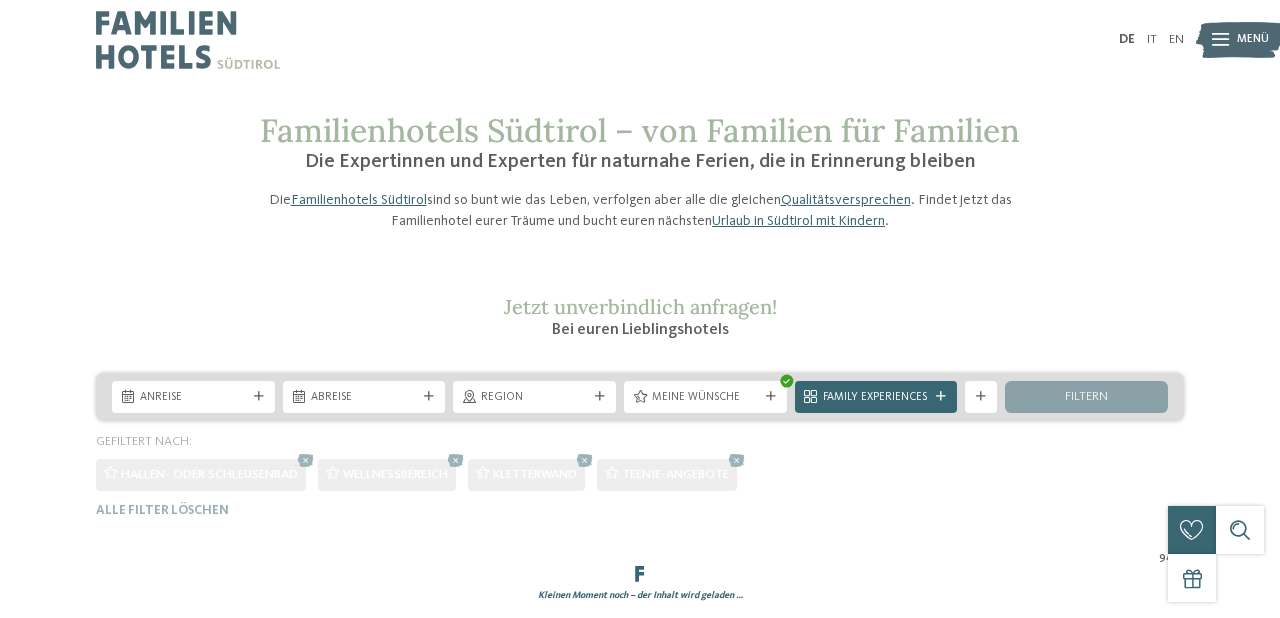 scroll, scrollTop: 0, scrollLeft: 0, axis: both 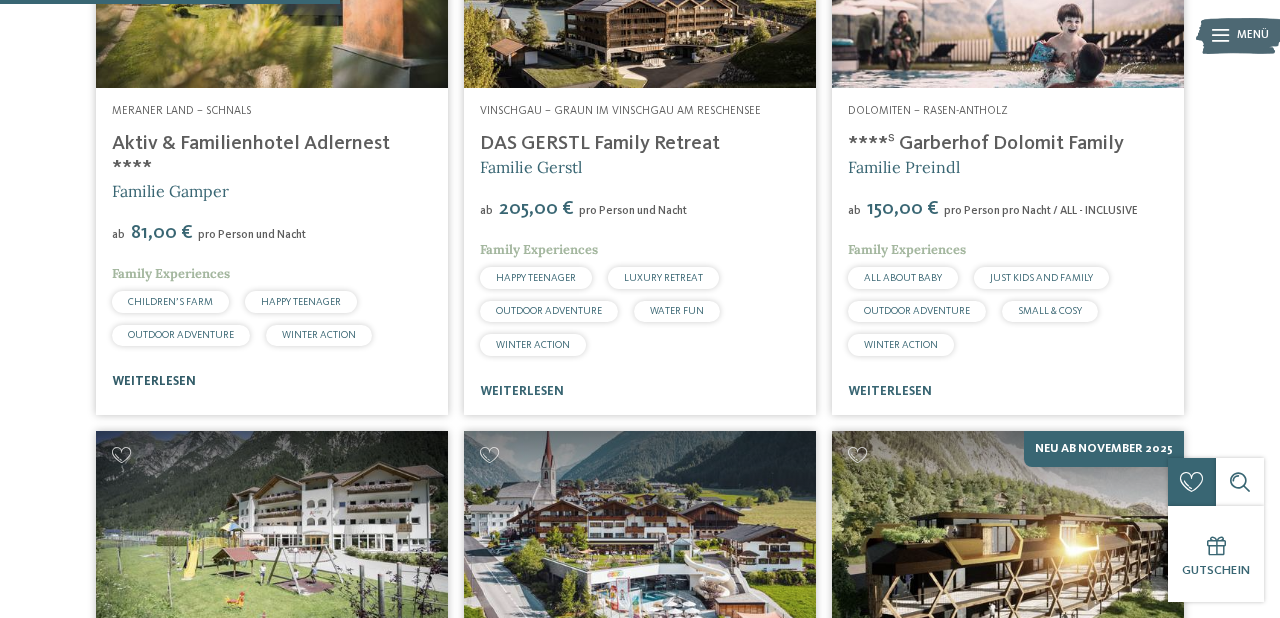 click on "weiterlesen" at bounding box center [154, 381] 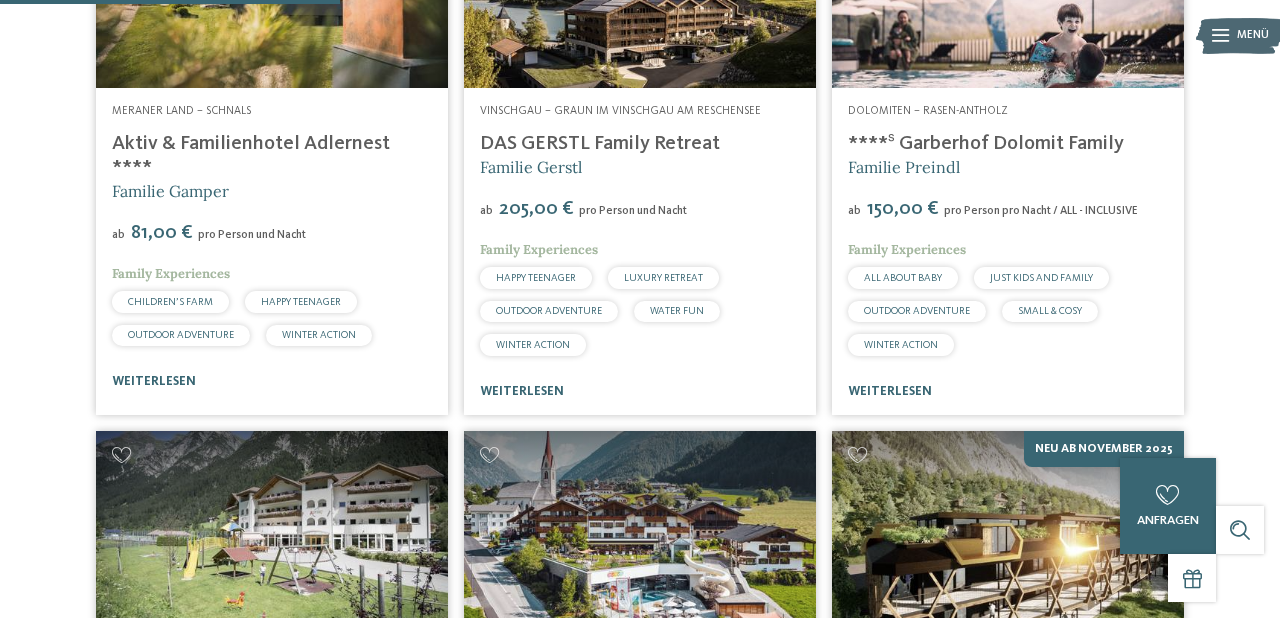 drag, startPoint x: 472, startPoint y: 181, endPoint x: 589, endPoint y: 173, distance: 117.273186 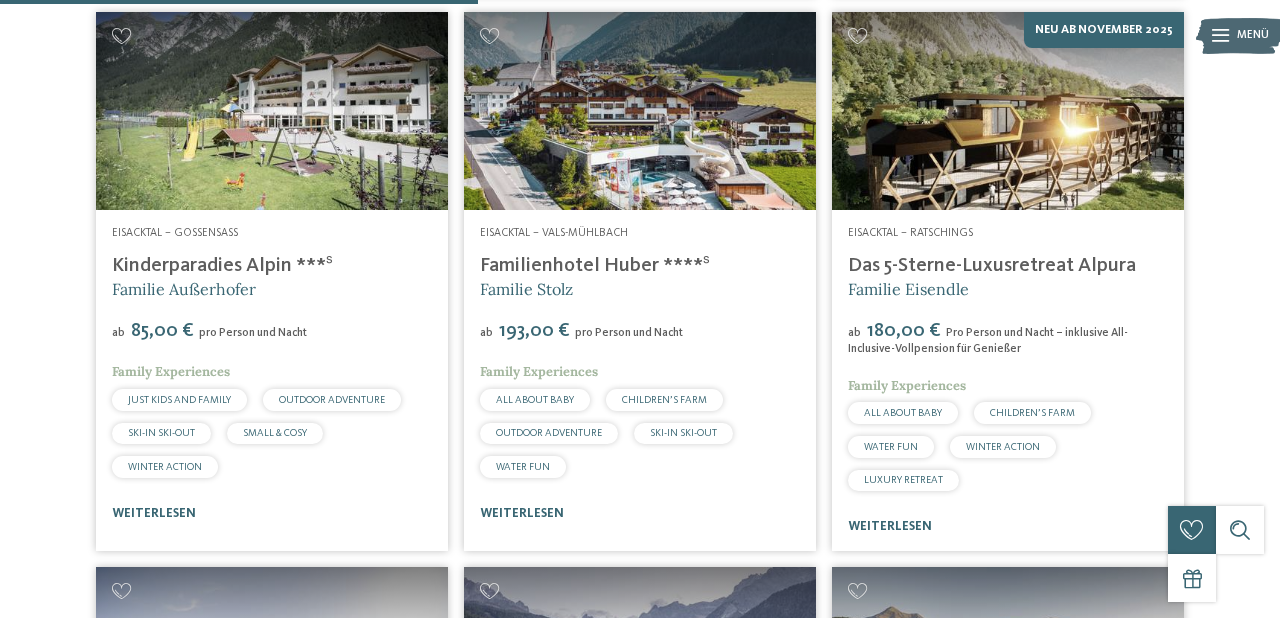 scroll, scrollTop: 1170, scrollLeft: 0, axis: vertical 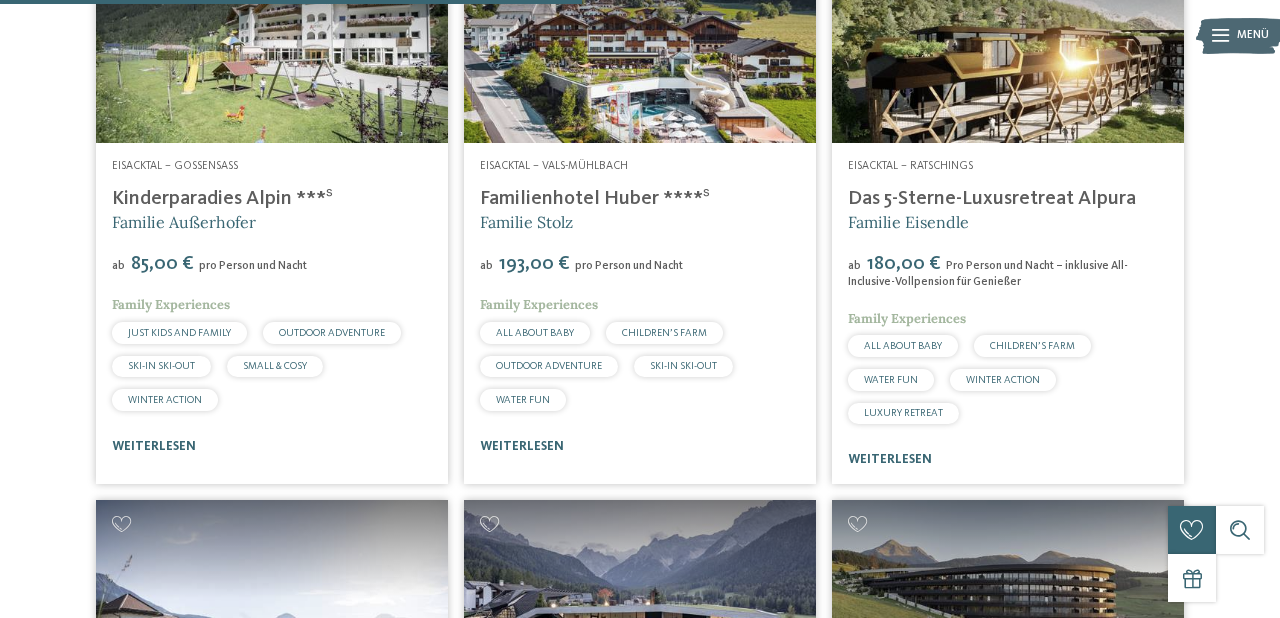 drag, startPoint x: 106, startPoint y: 235, endPoint x: 291, endPoint y: 242, distance: 185.13239 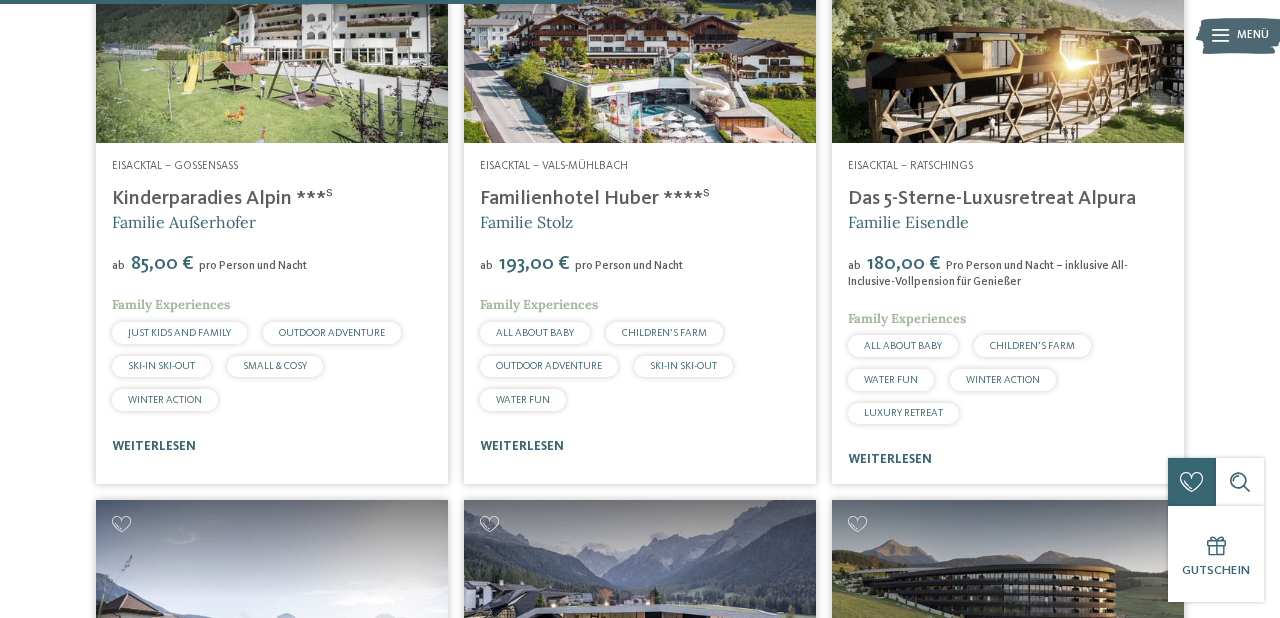 copy on "Kinderparadies Alpin" 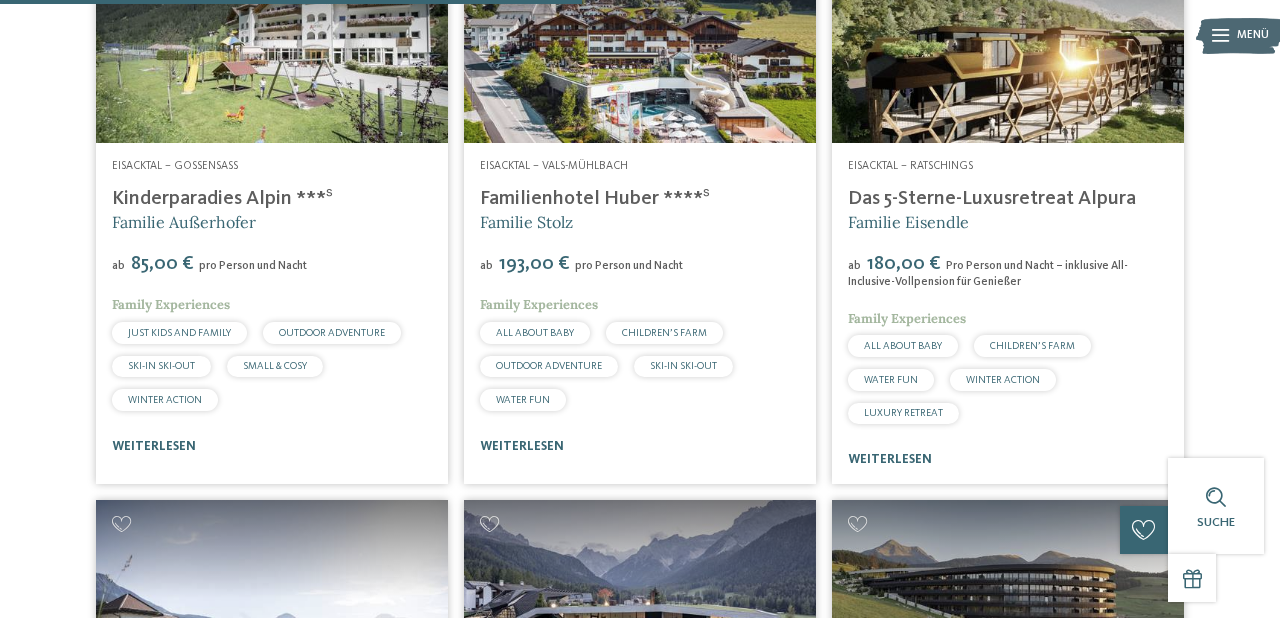 drag, startPoint x: 477, startPoint y: 229, endPoint x: 652, endPoint y: 236, distance: 175.13994 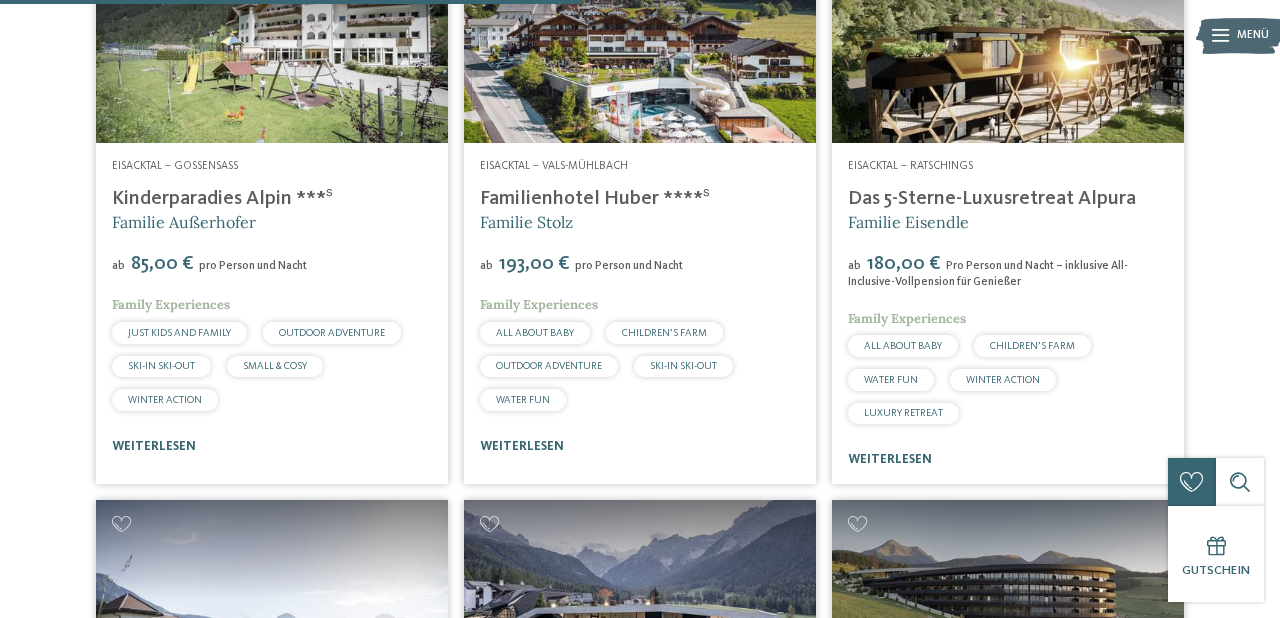copy on "Familienhotel Huber" 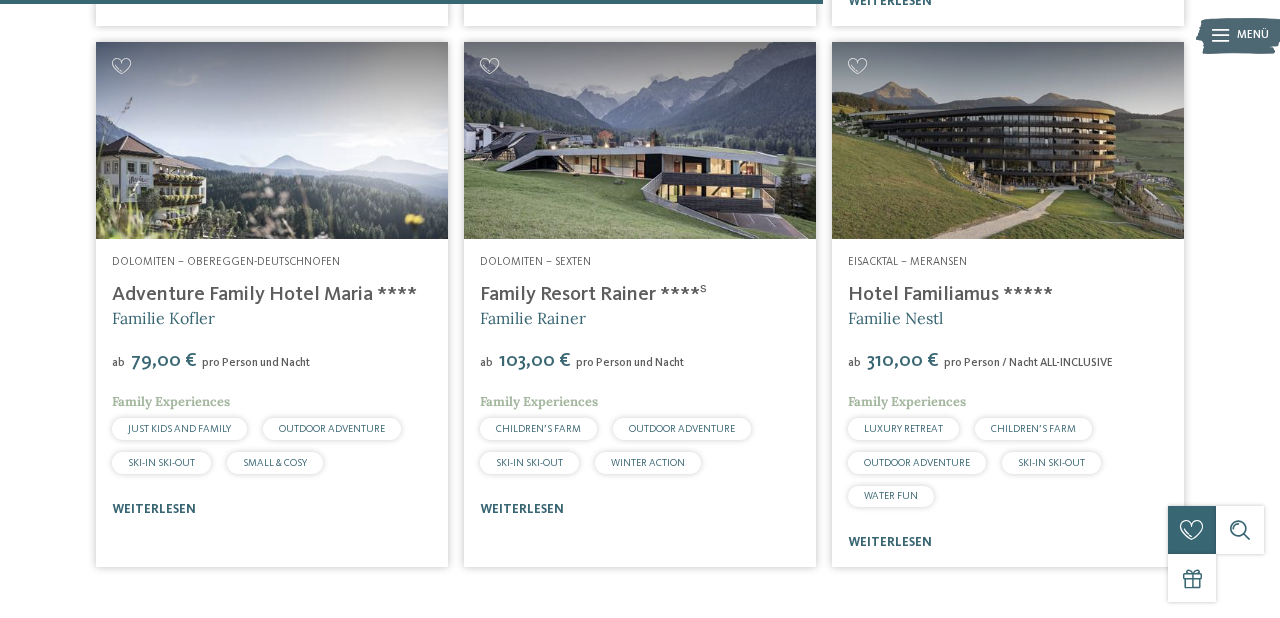 scroll, scrollTop: 1686, scrollLeft: 0, axis: vertical 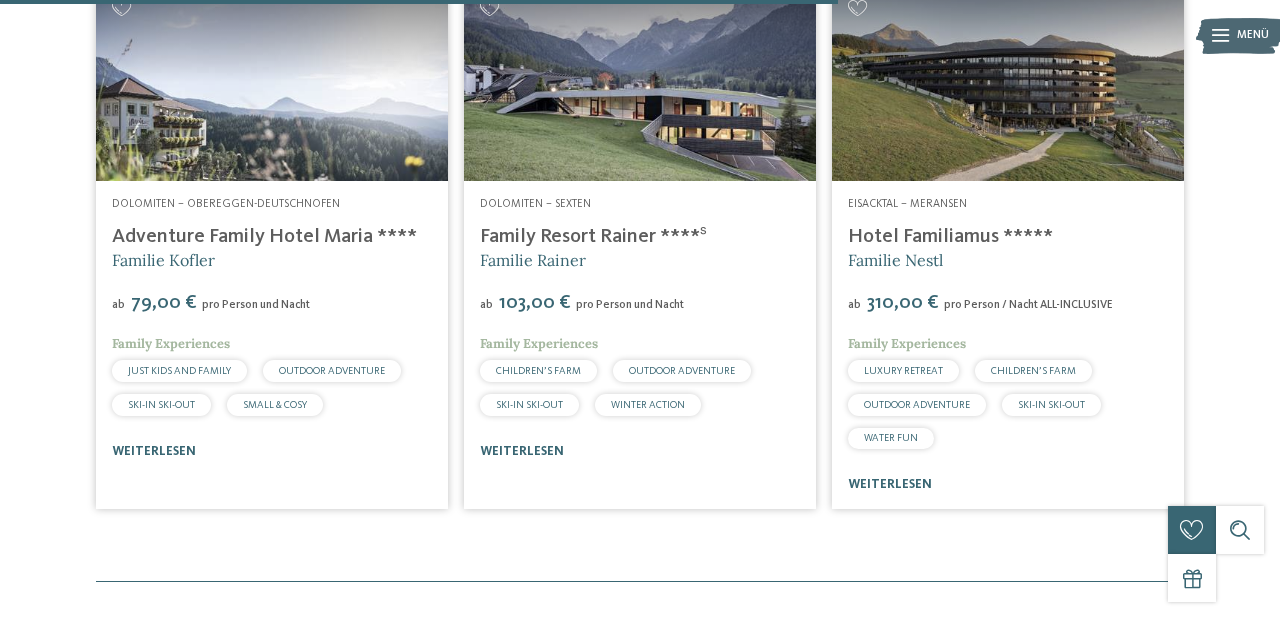 drag, startPoint x: 100, startPoint y: 274, endPoint x: 369, endPoint y: 277, distance: 269.01672 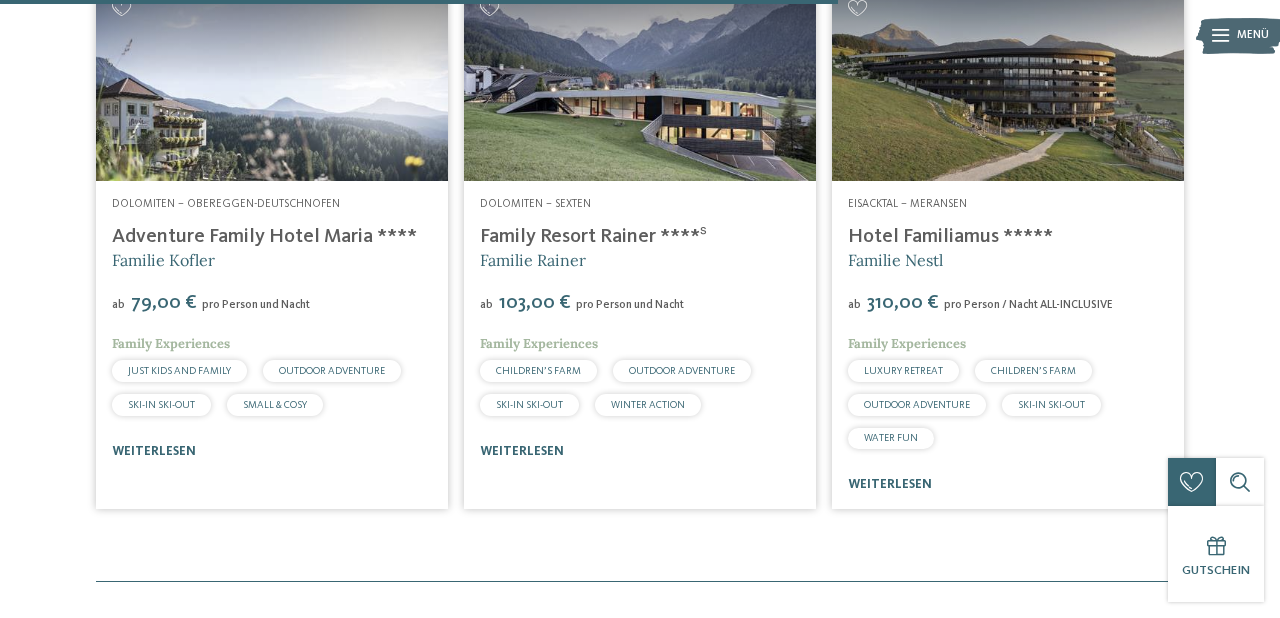 copy on "Adventure Family Hotel Maria" 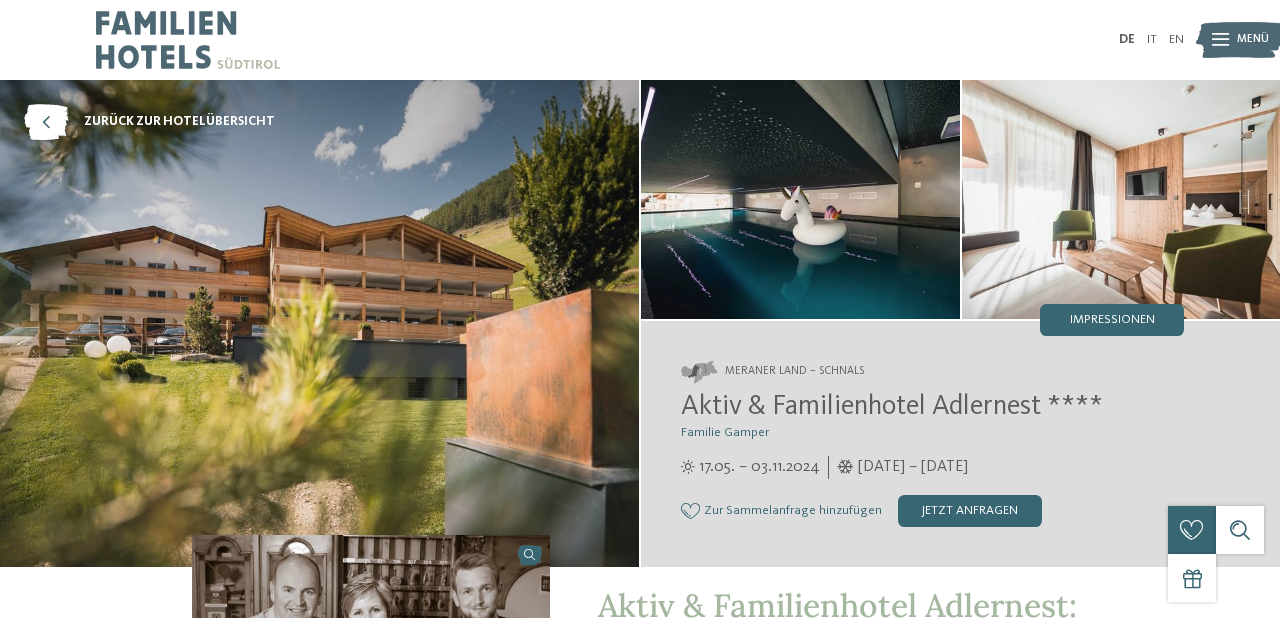 scroll, scrollTop: 0, scrollLeft: 0, axis: both 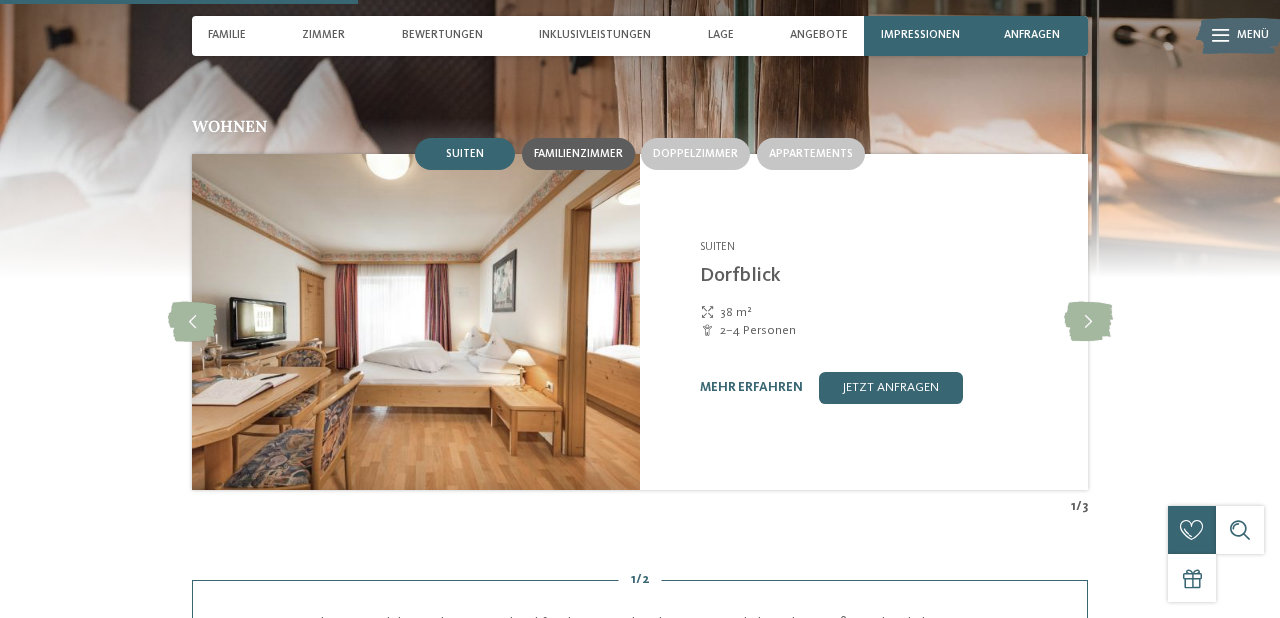 click on "Familienzimmer" at bounding box center (578, 154) 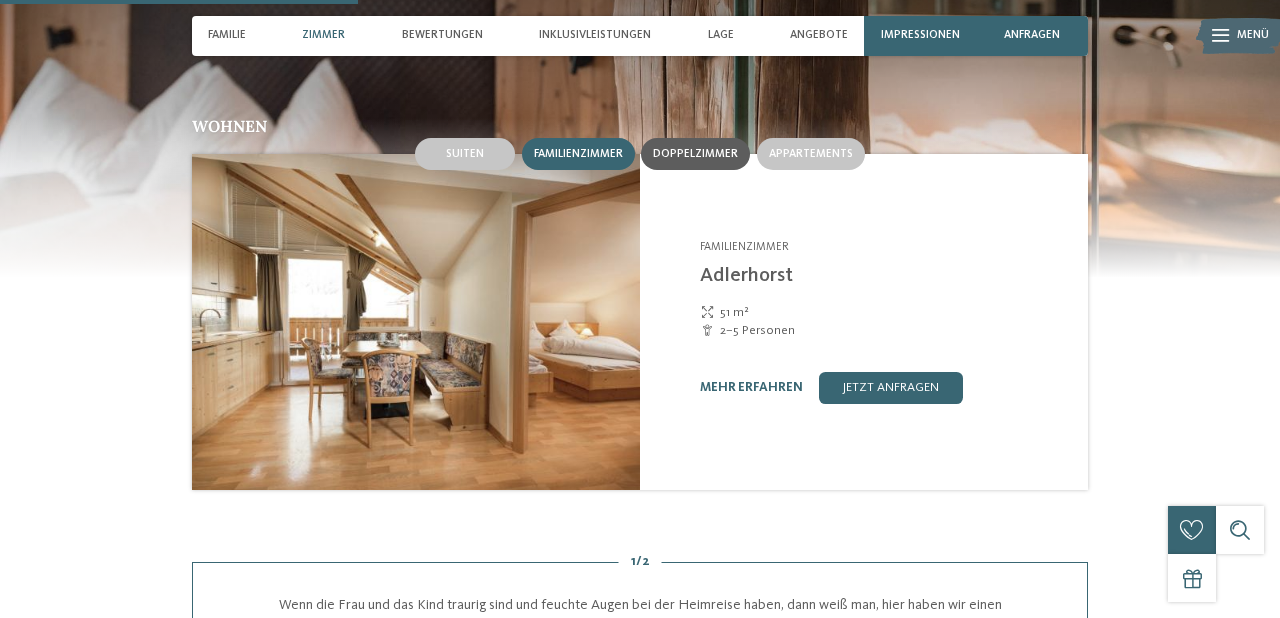 click on "Doppelzimmer" at bounding box center [695, 154] 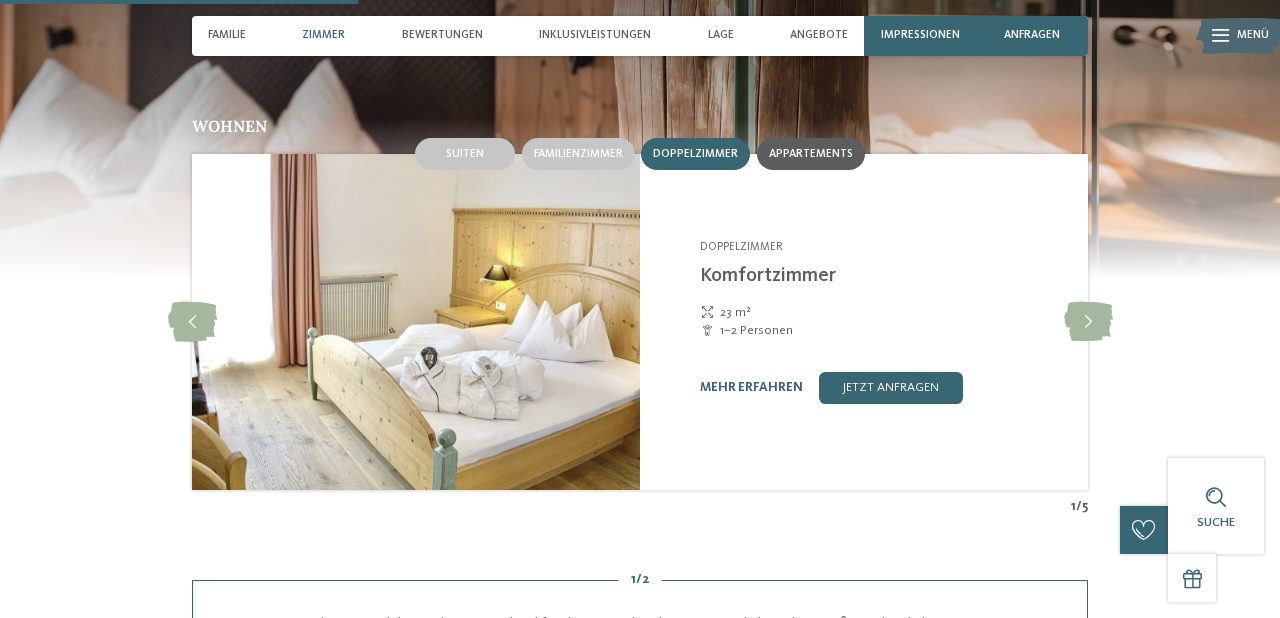 click on "Appartements" at bounding box center [811, 154] 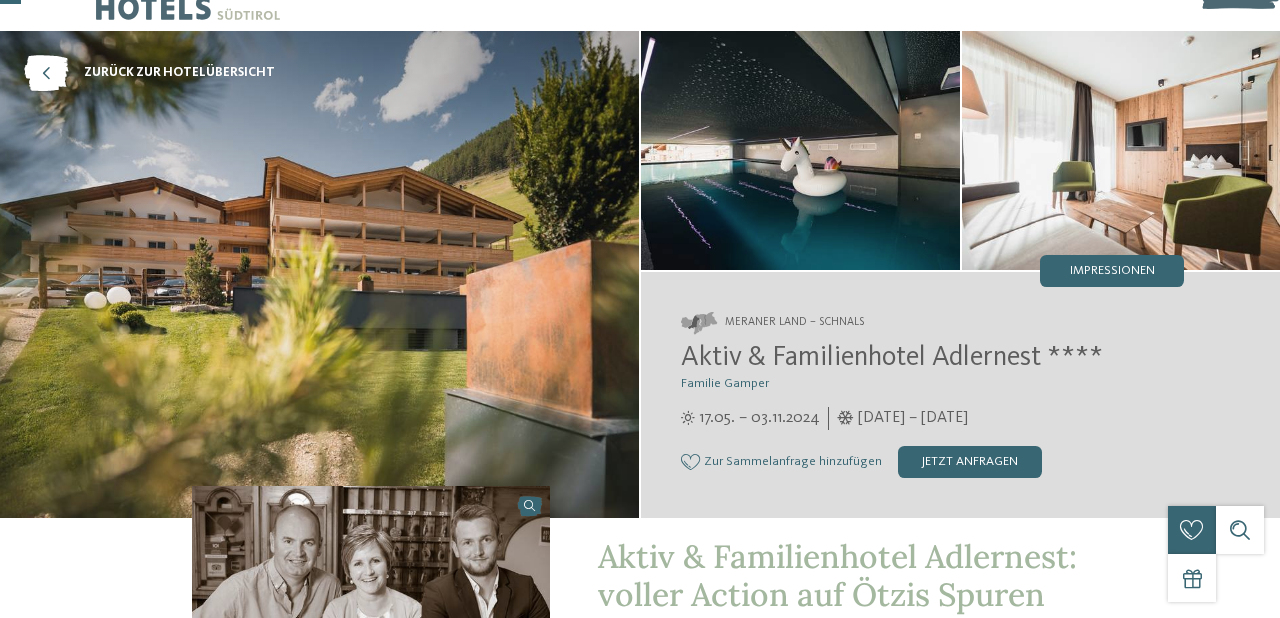 scroll, scrollTop: 0, scrollLeft: 0, axis: both 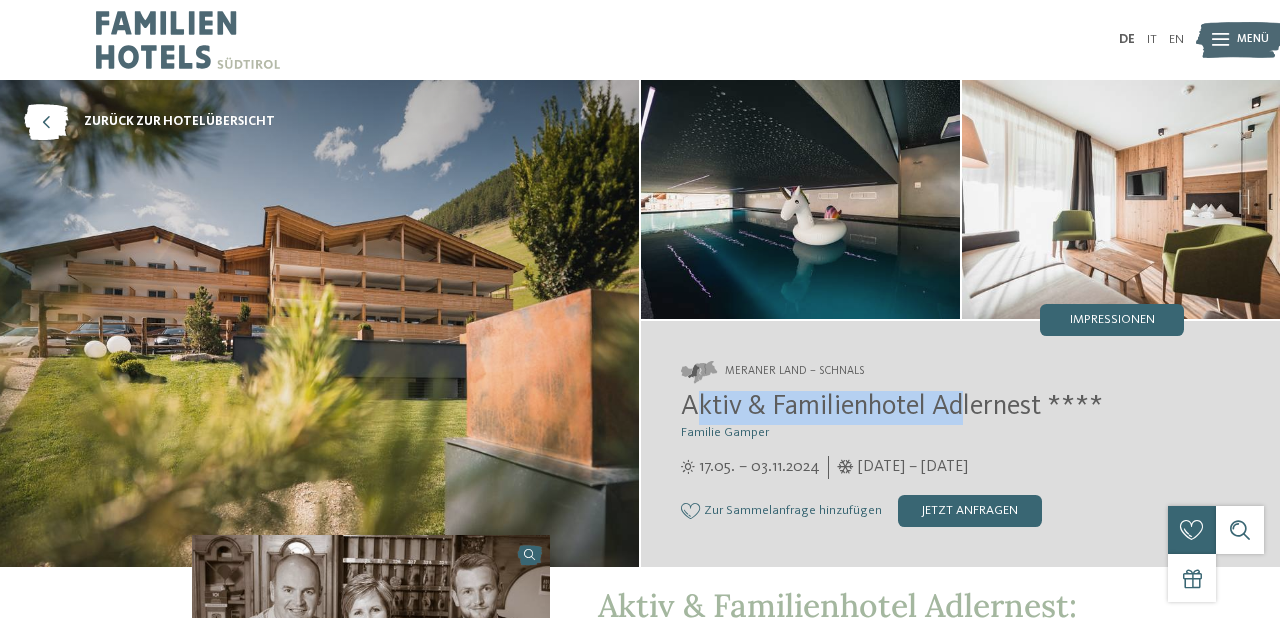 drag, startPoint x: 690, startPoint y: 409, endPoint x: 960, endPoint y: 396, distance: 270.31277 